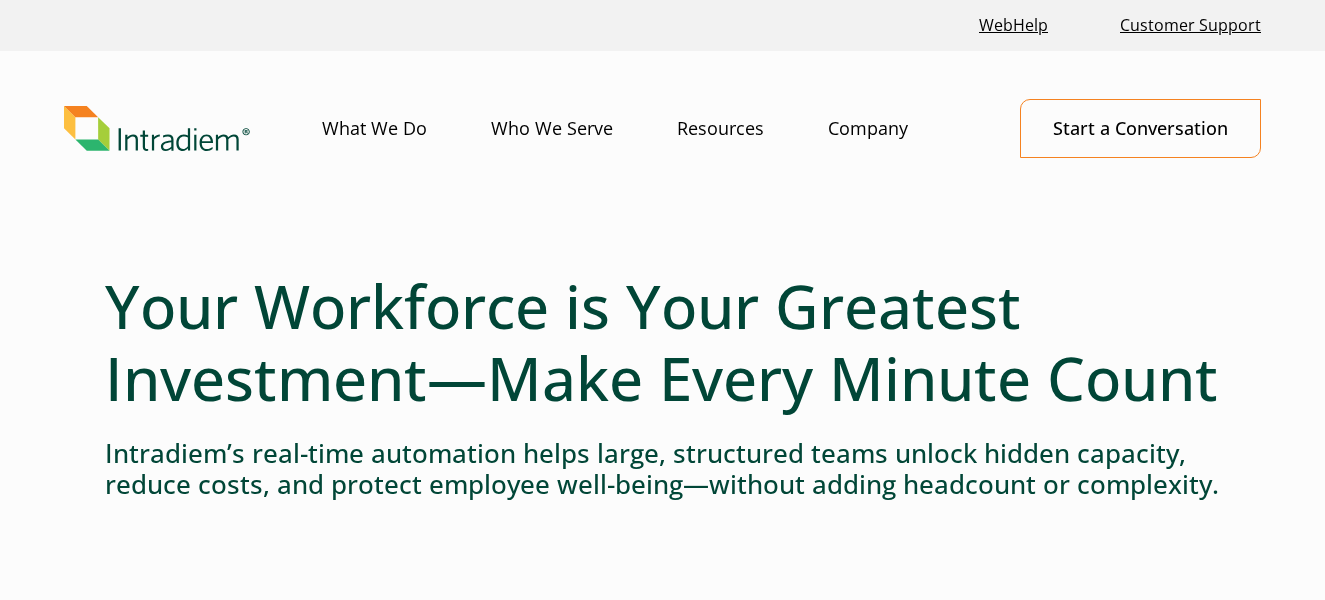 scroll, scrollTop: 0, scrollLeft: 0, axis: both 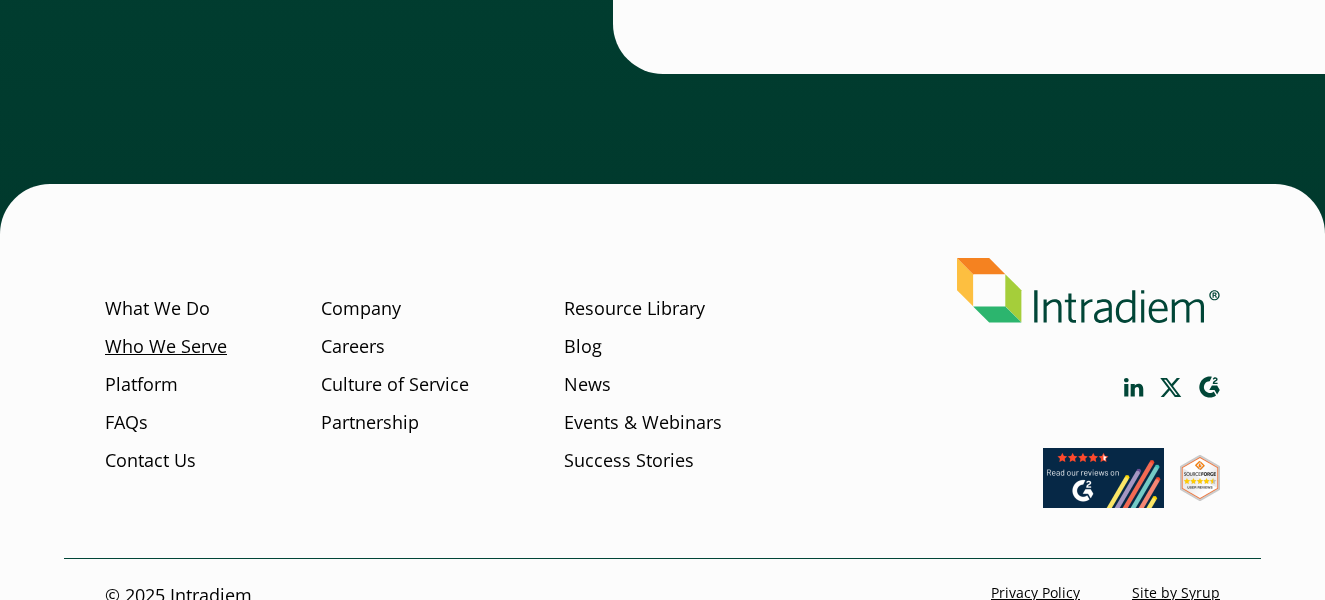 click on "Who We Serve" at bounding box center (166, 347) 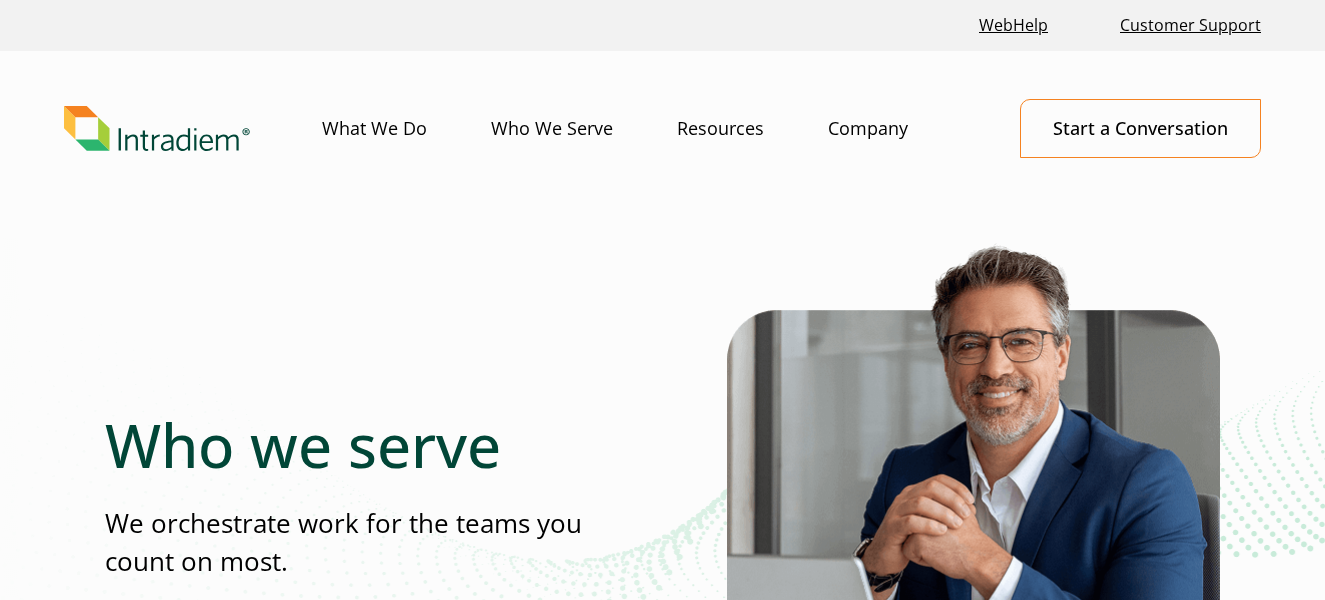 scroll, scrollTop: 0, scrollLeft: 0, axis: both 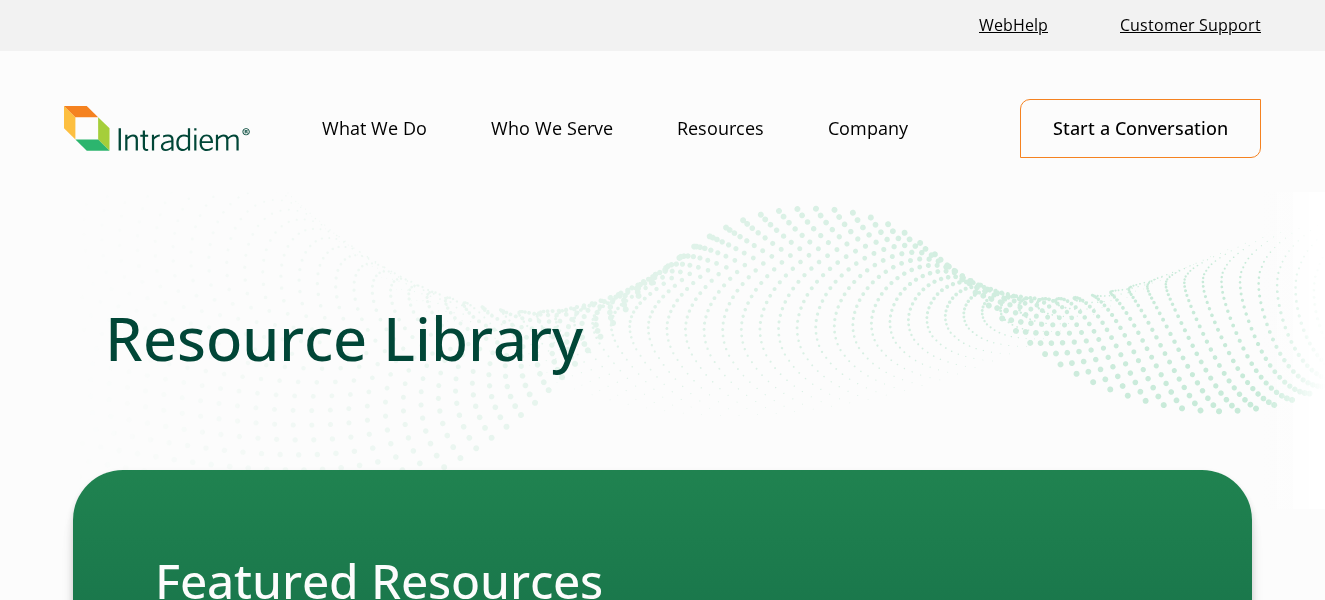 click on "Company" at bounding box center [900, 129] 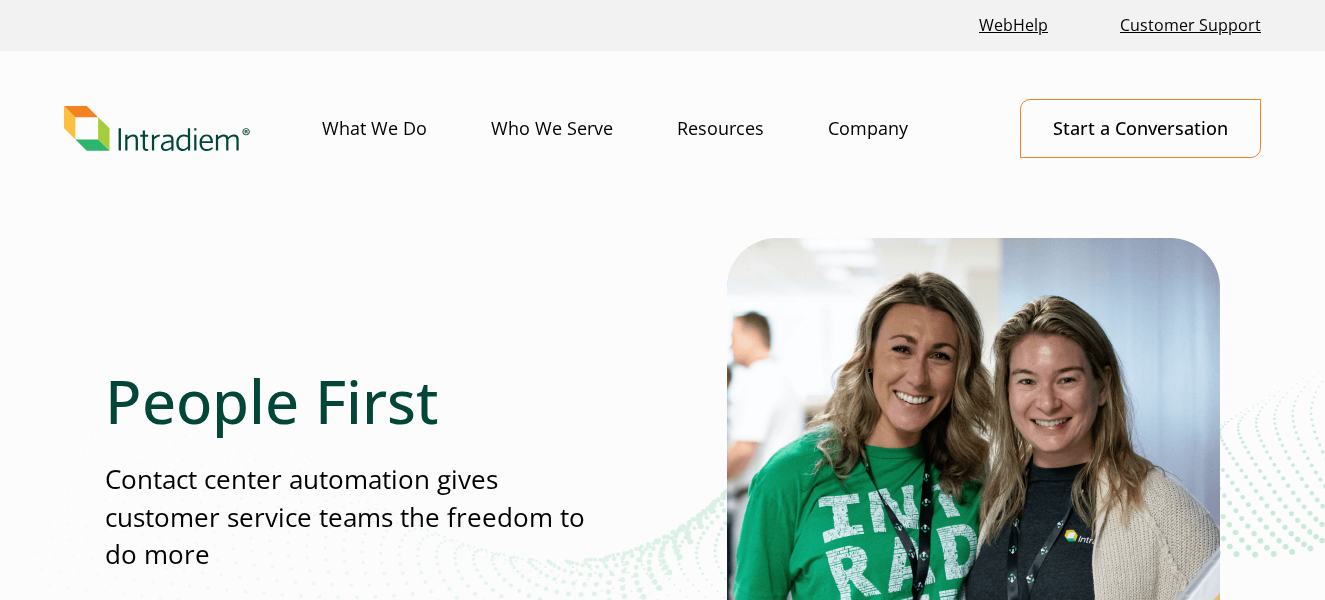 scroll, scrollTop: 0, scrollLeft: 0, axis: both 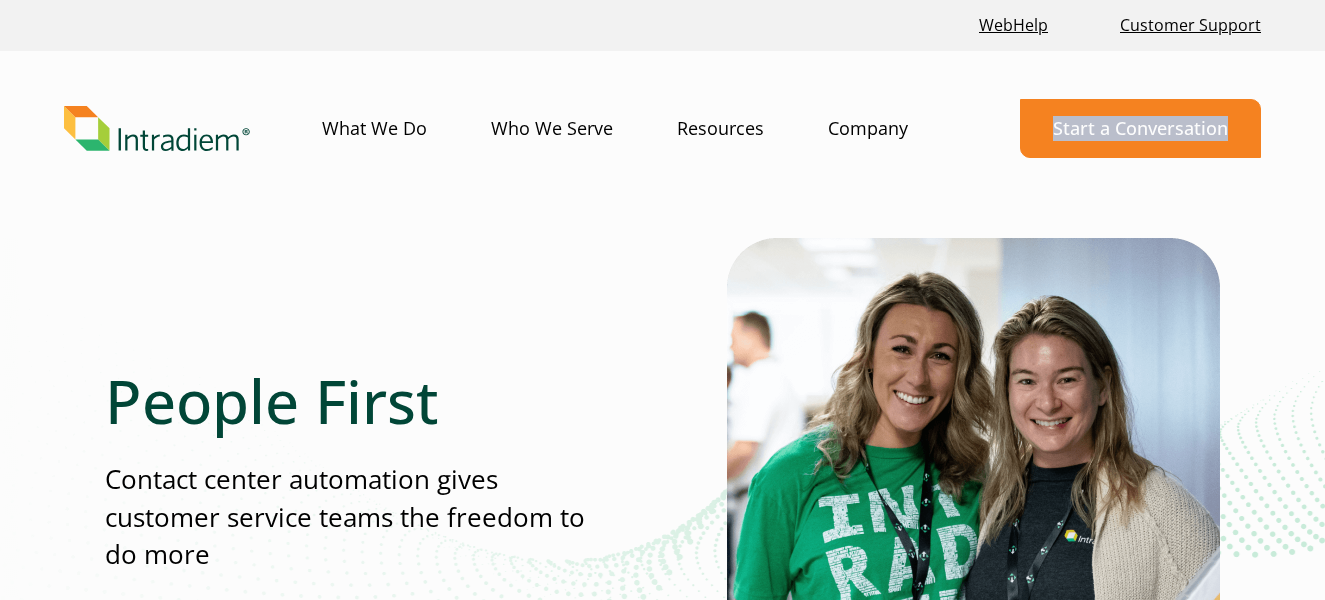 click on "Start a Conversation" at bounding box center (1140, 128) 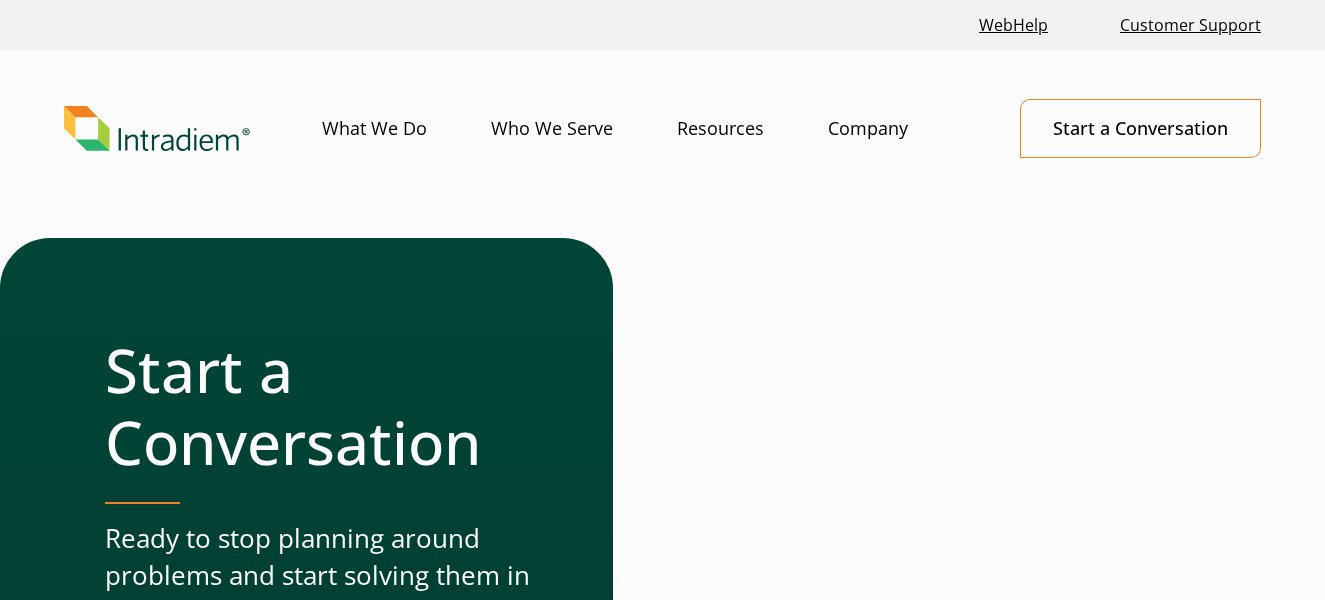 scroll, scrollTop: 0, scrollLeft: 0, axis: both 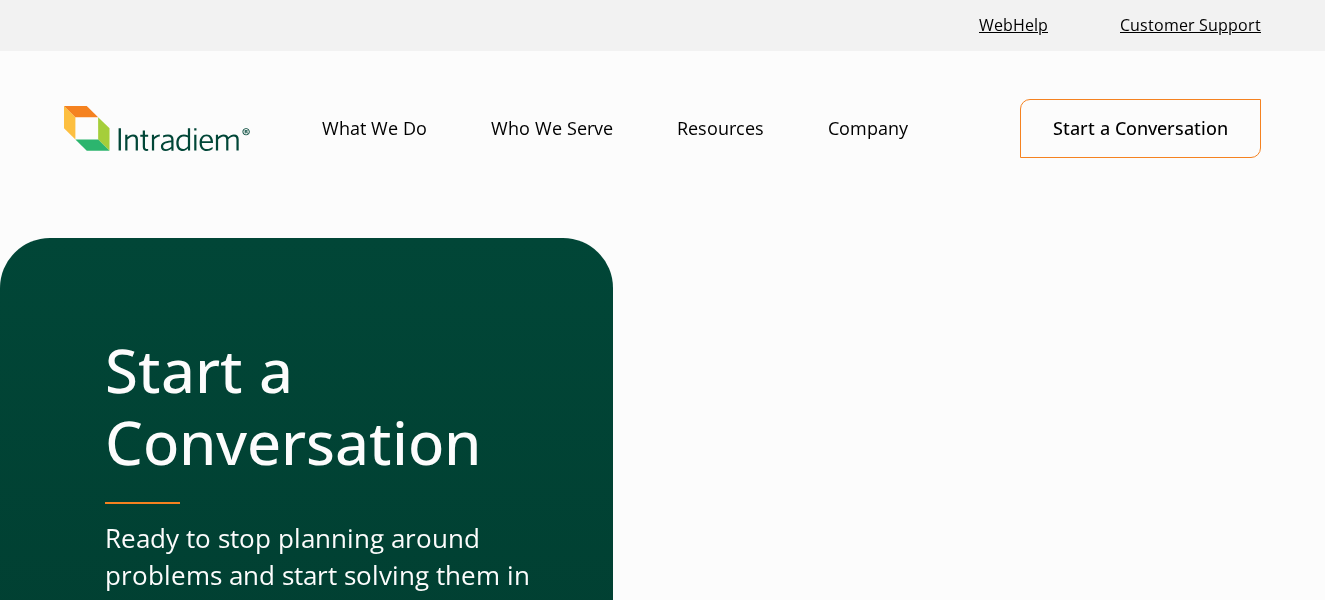 click on "Menu What We Do
Who We Serve
Resources
Company
Start a Conversation" at bounding box center [662, 144] 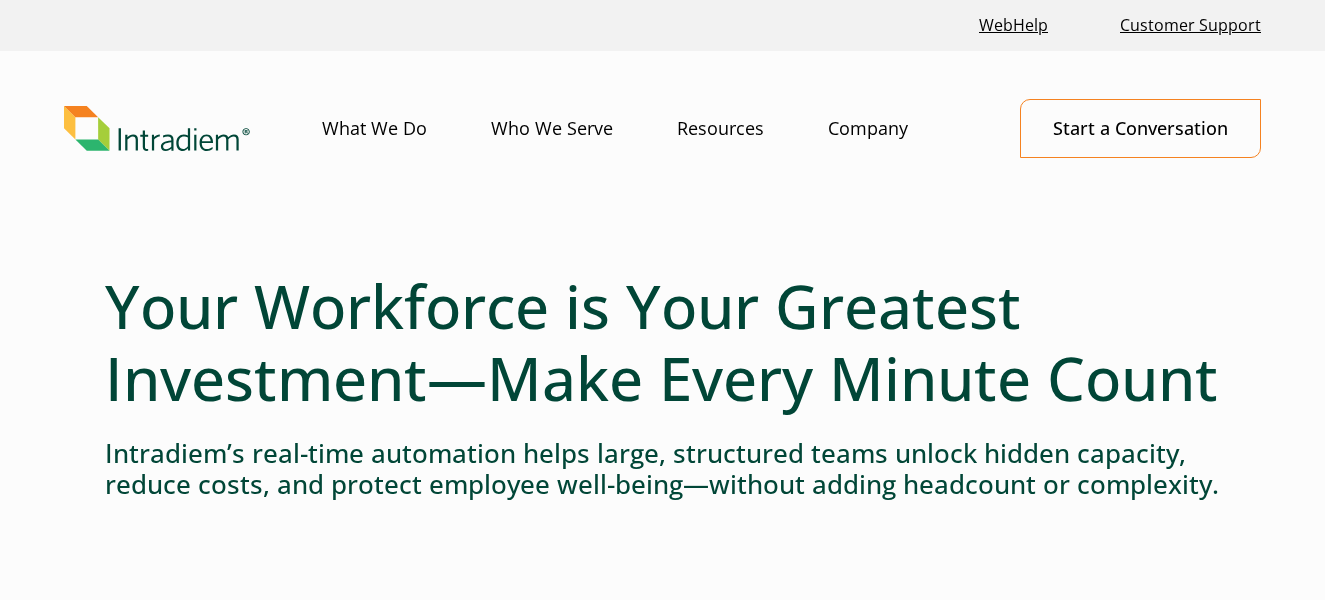 scroll, scrollTop: 0, scrollLeft: 0, axis: both 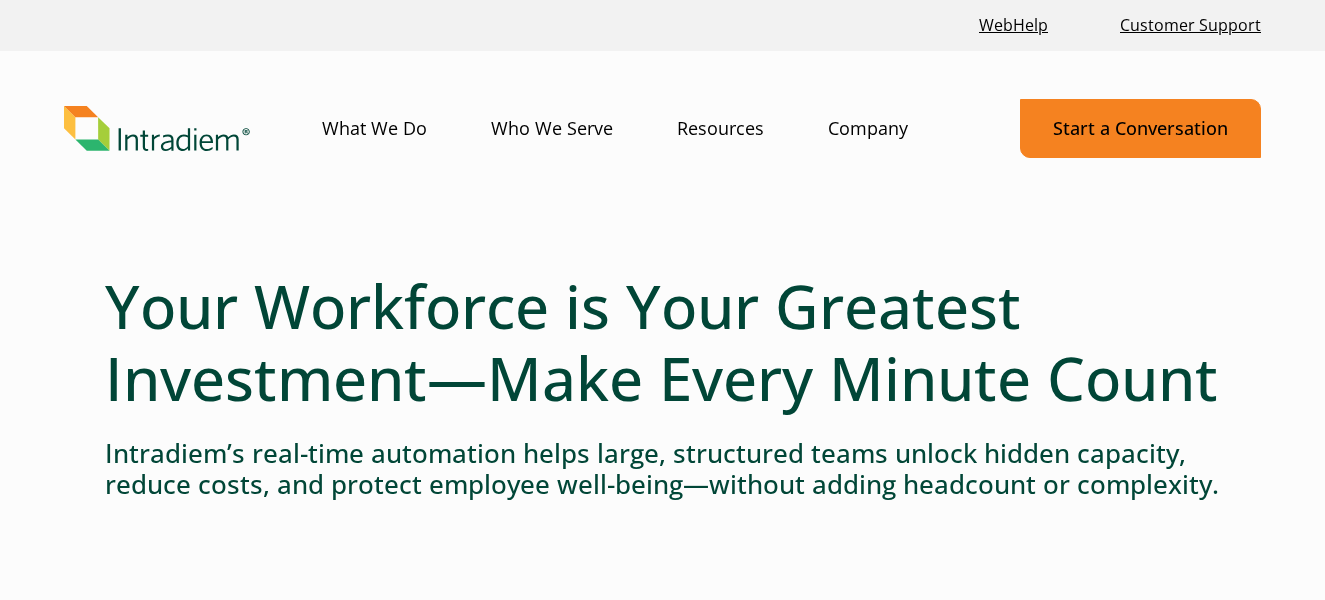 click on "Start a Conversation" at bounding box center (1140, 128) 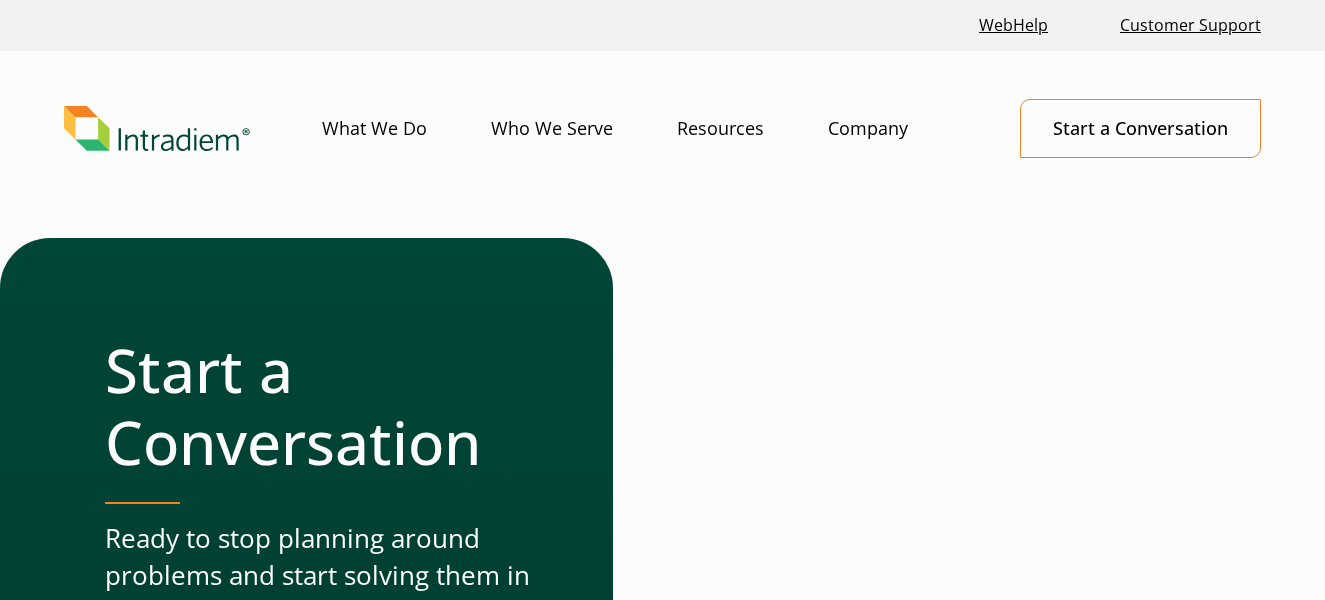 scroll, scrollTop: 0, scrollLeft: 0, axis: both 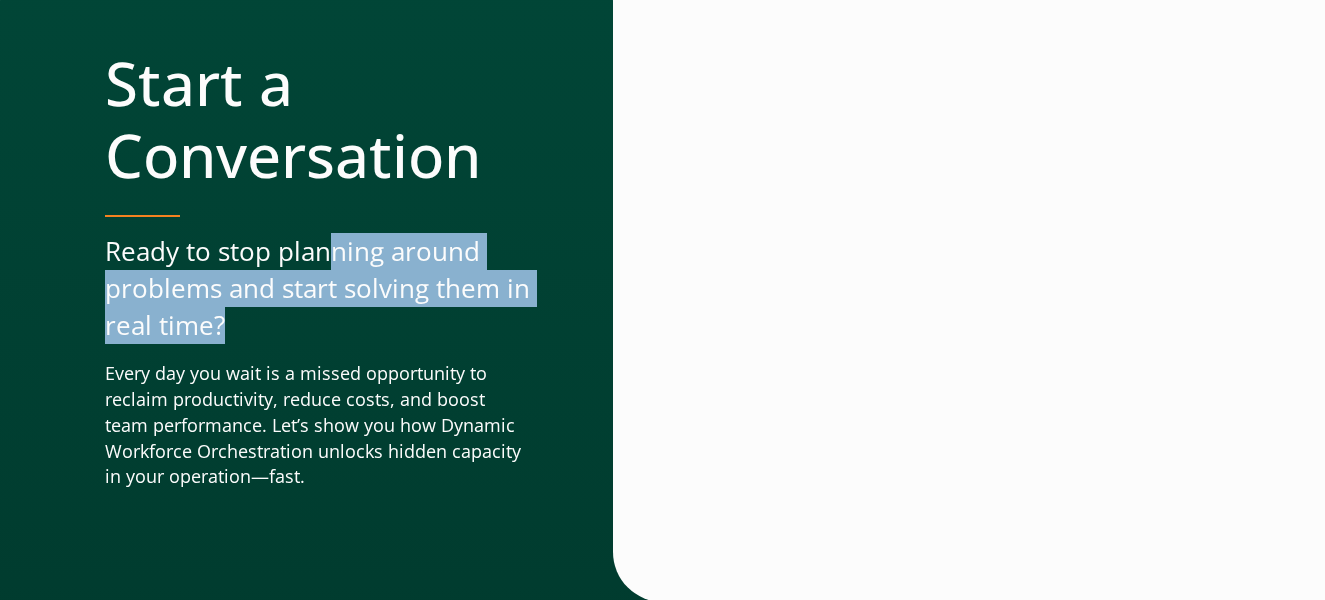 drag, startPoint x: 327, startPoint y: 253, endPoint x: 324, endPoint y: 326, distance: 73.061615 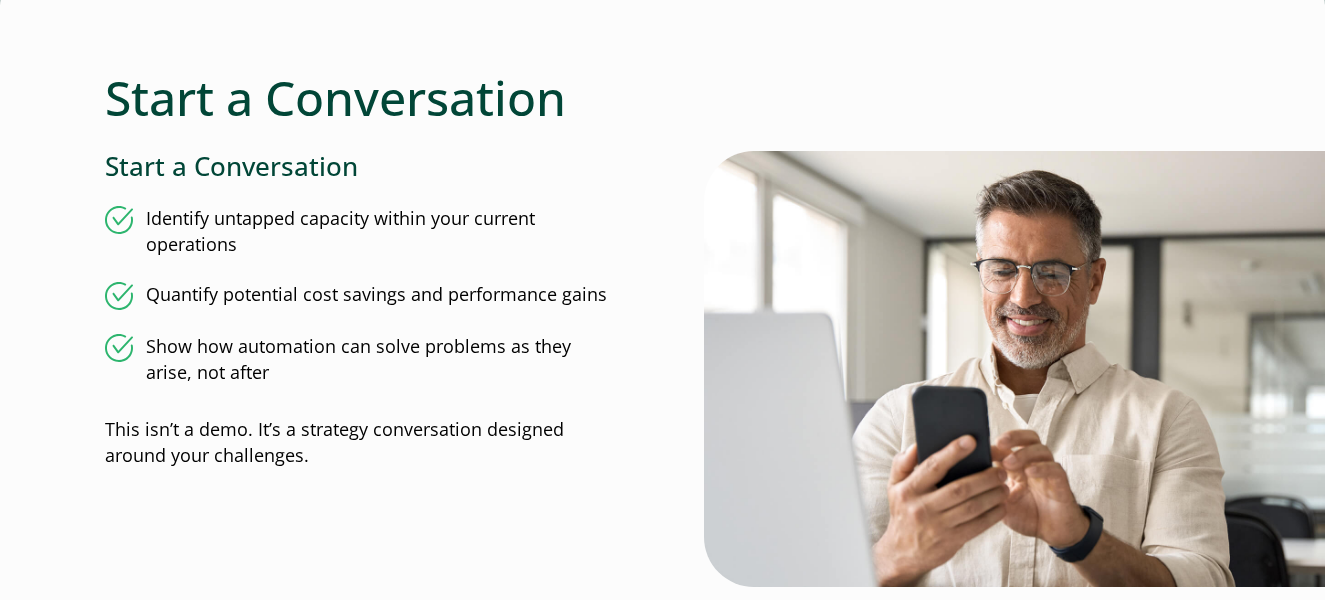 scroll, scrollTop: 1014, scrollLeft: 0, axis: vertical 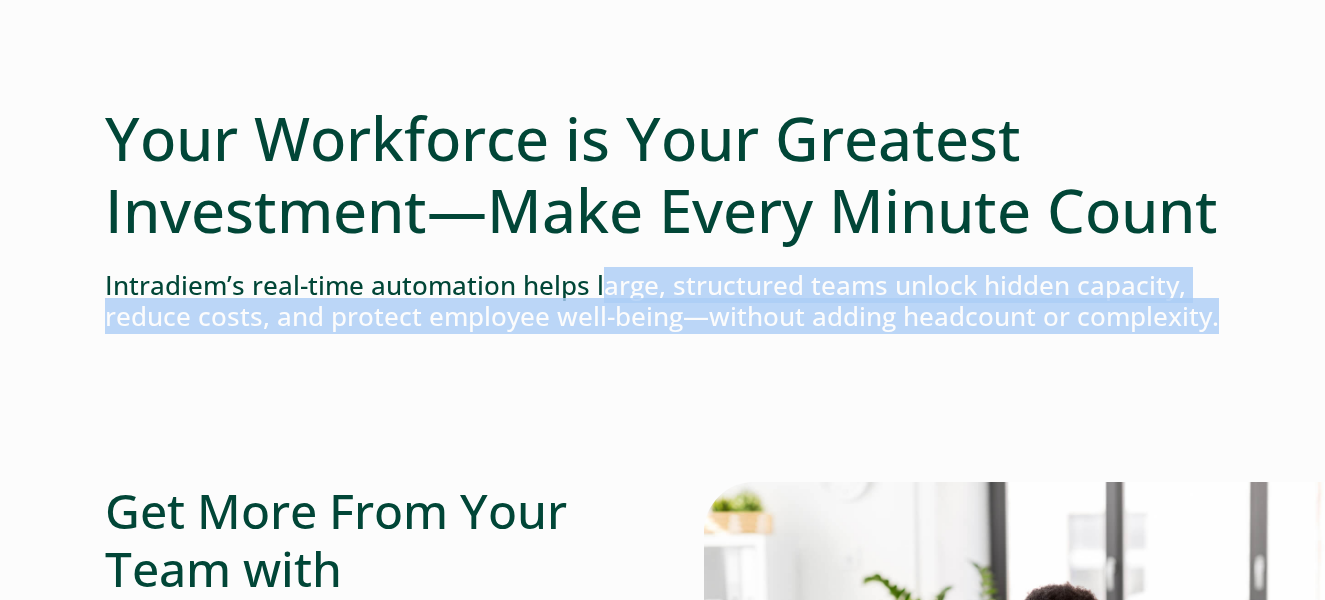 drag, startPoint x: 607, startPoint y: 298, endPoint x: 766, endPoint y: 355, distance: 168.90826 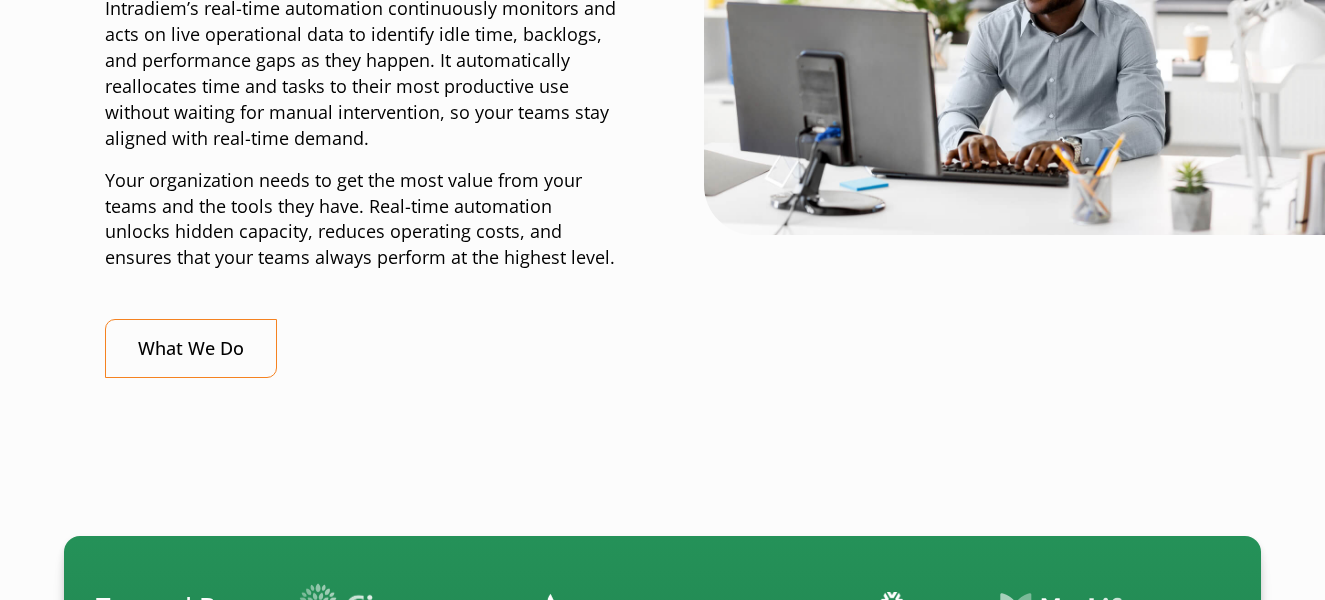 scroll, scrollTop: 859, scrollLeft: 0, axis: vertical 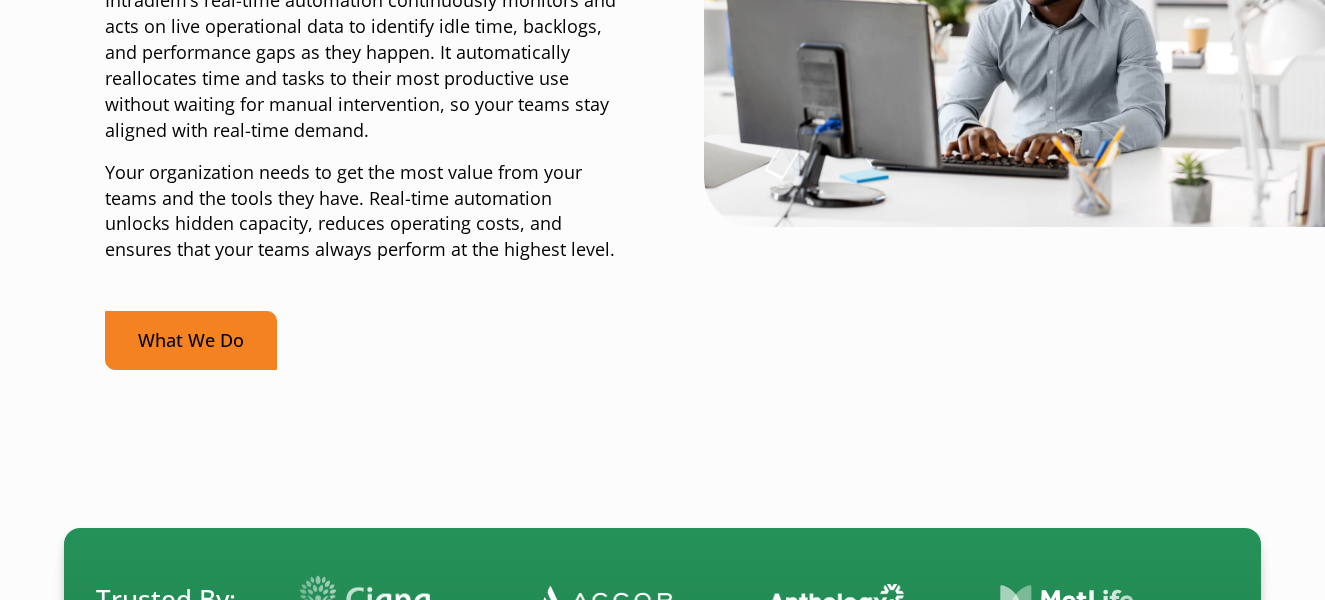click on "What We Do" at bounding box center (191, 340) 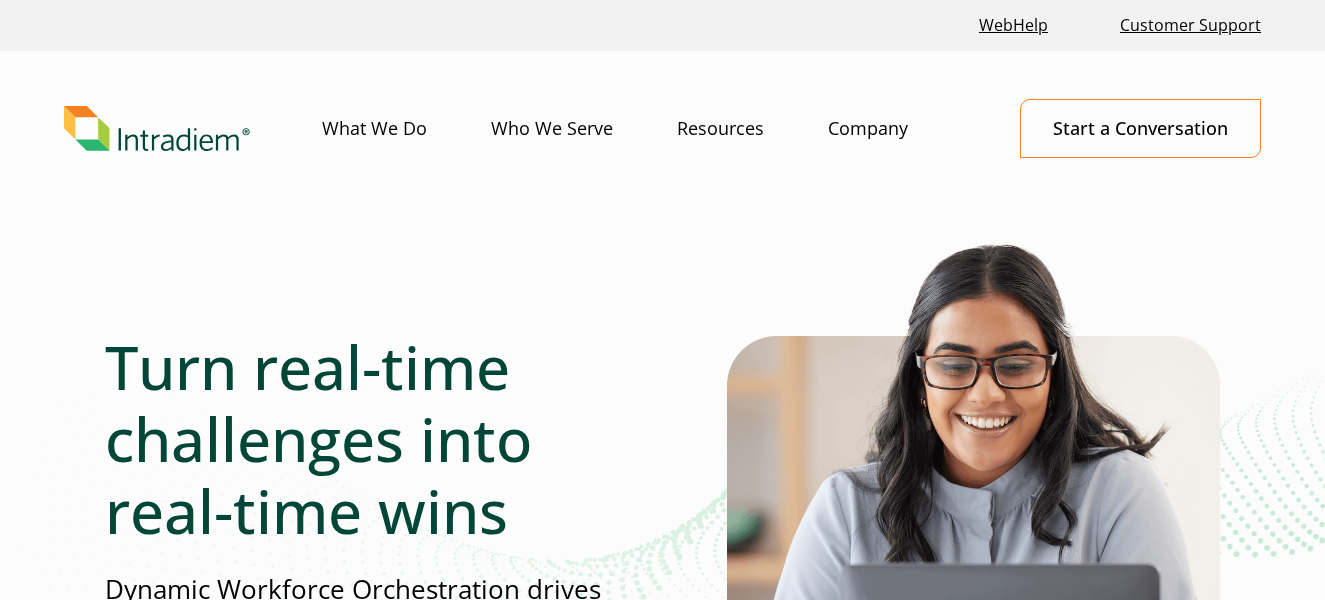 scroll, scrollTop: 0, scrollLeft: 0, axis: both 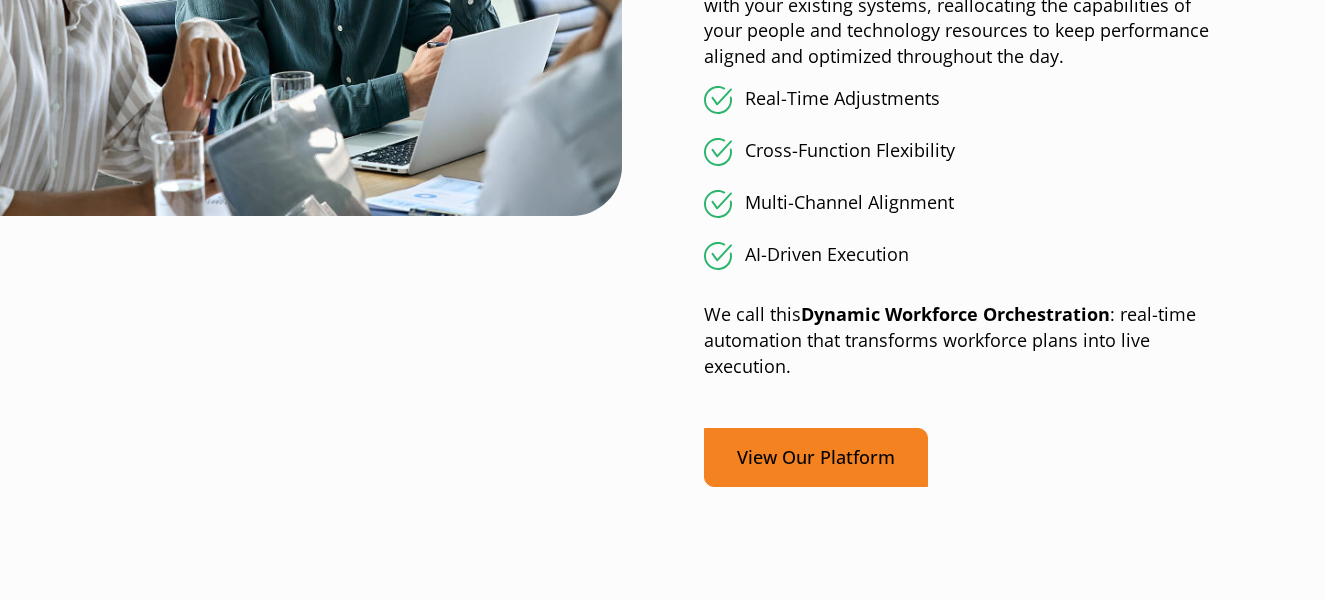 click on "View Our Platform" at bounding box center [816, 457] 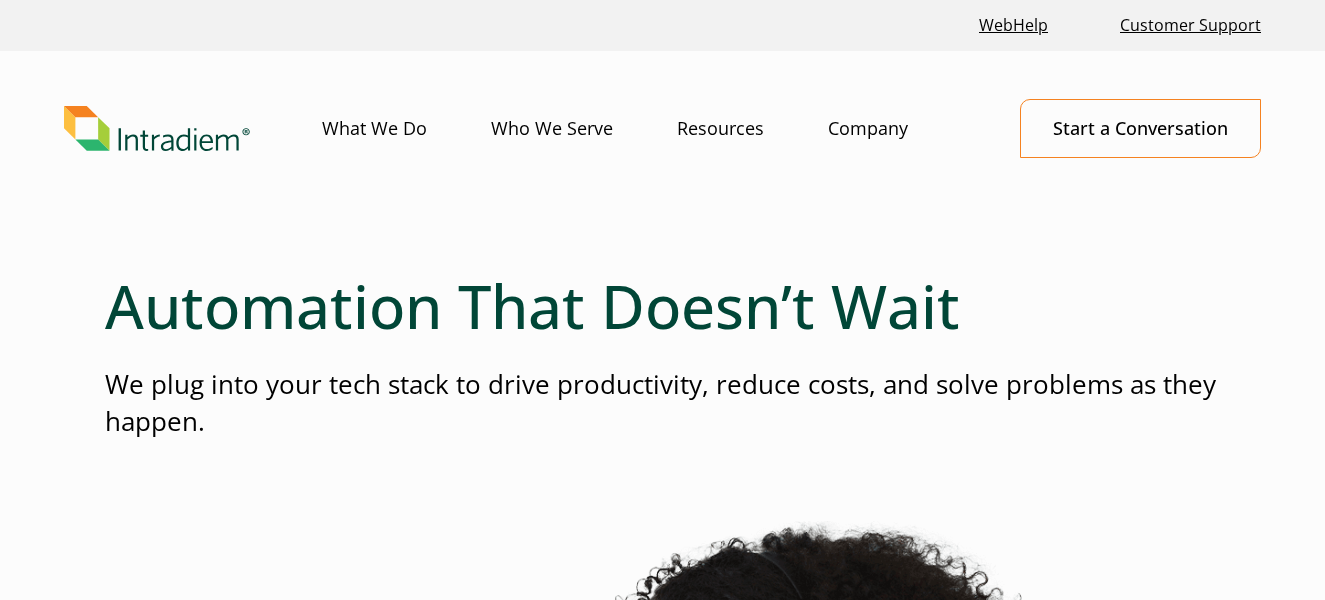 scroll, scrollTop: 0, scrollLeft: 0, axis: both 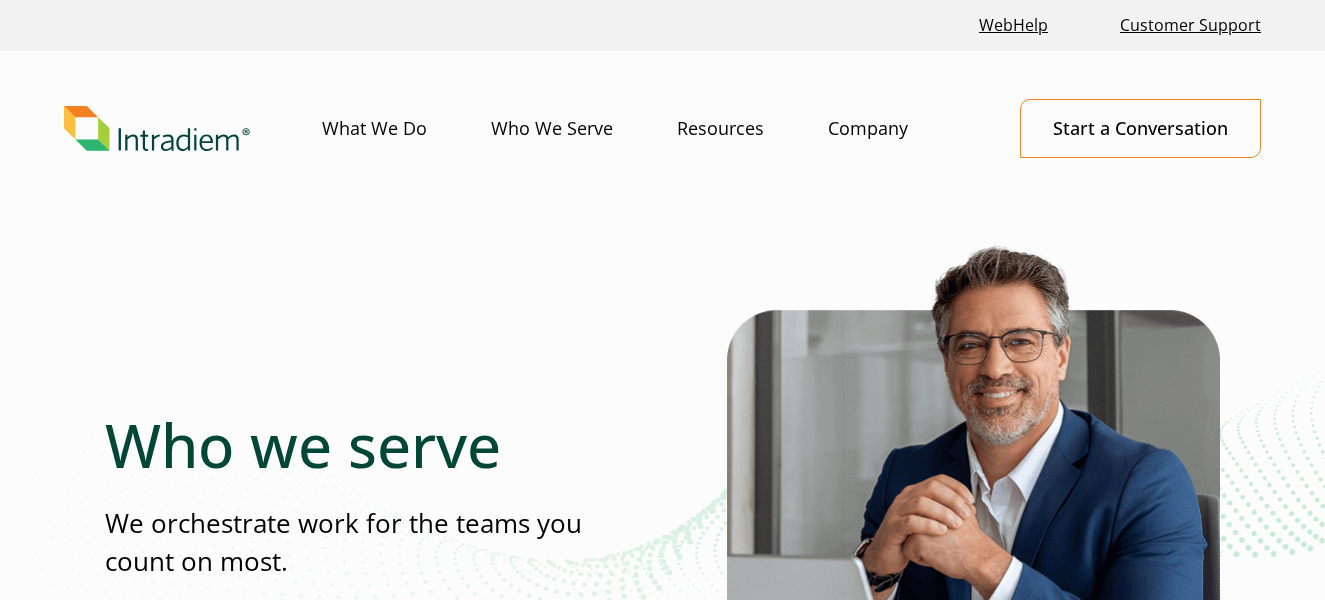 click at bounding box center [157, 129] 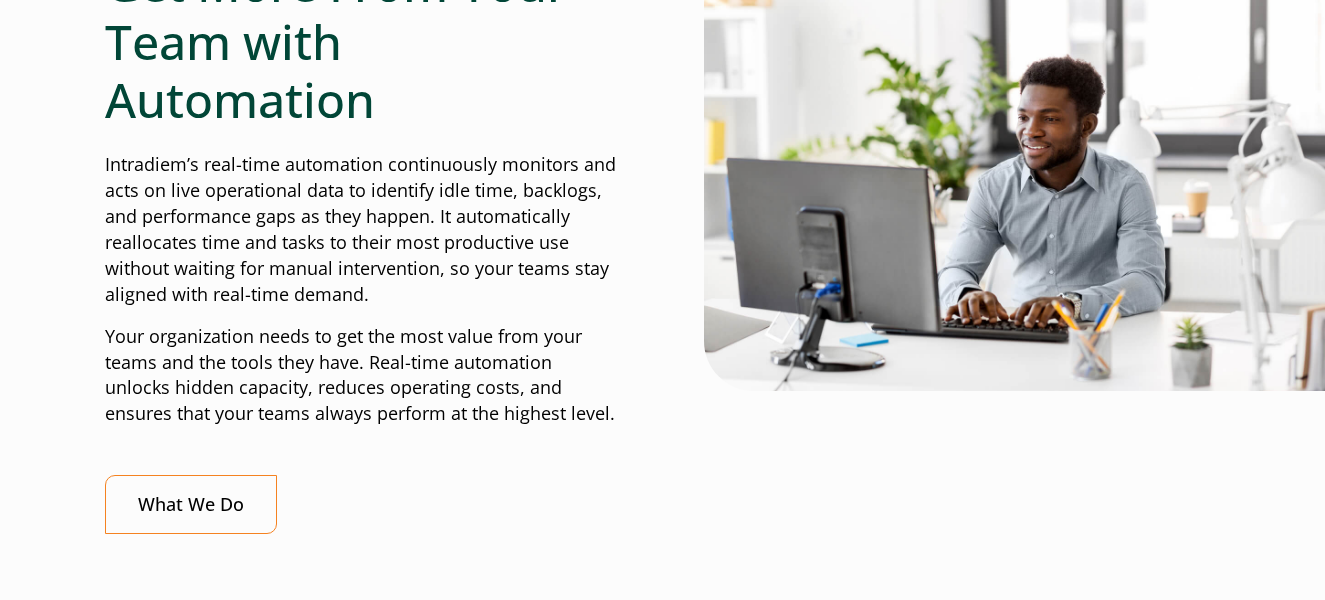 scroll, scrollTop: 0, scrollLeft: 0, axis: both 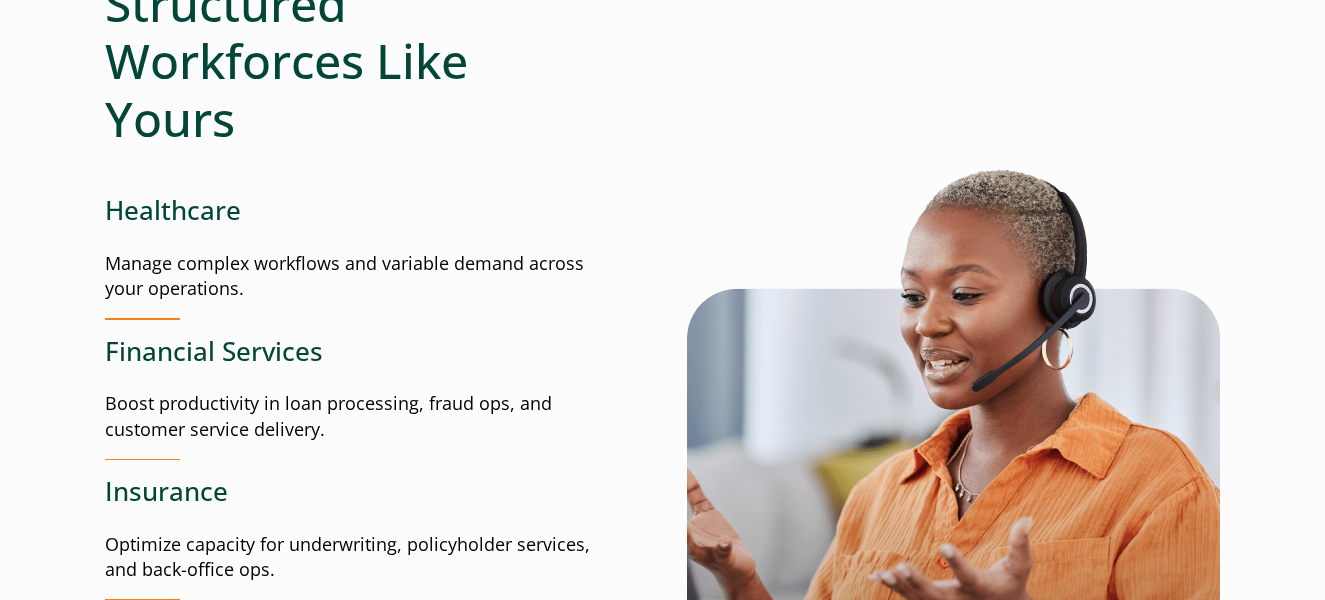 click on "Built for Complex, Structured Workforces Like Yours
Healthcare
Manage complex workflows and variable demand across your operations.
Financial Services
Boost productivity in loan processing, fraud ops, and customer service delivery.
Insurance
Optimize capacity for underwriting, policyholder services, and back-office ops.
Retail
Empower dynamic response capability to contact center and fulfillment teams.
Telecoms
Streamline response to outages, tech support spikes, and customer requests.
Utilities
Facilitate field dispatch, billing ops, and customer service delivery." at bounding box center (355, 461) 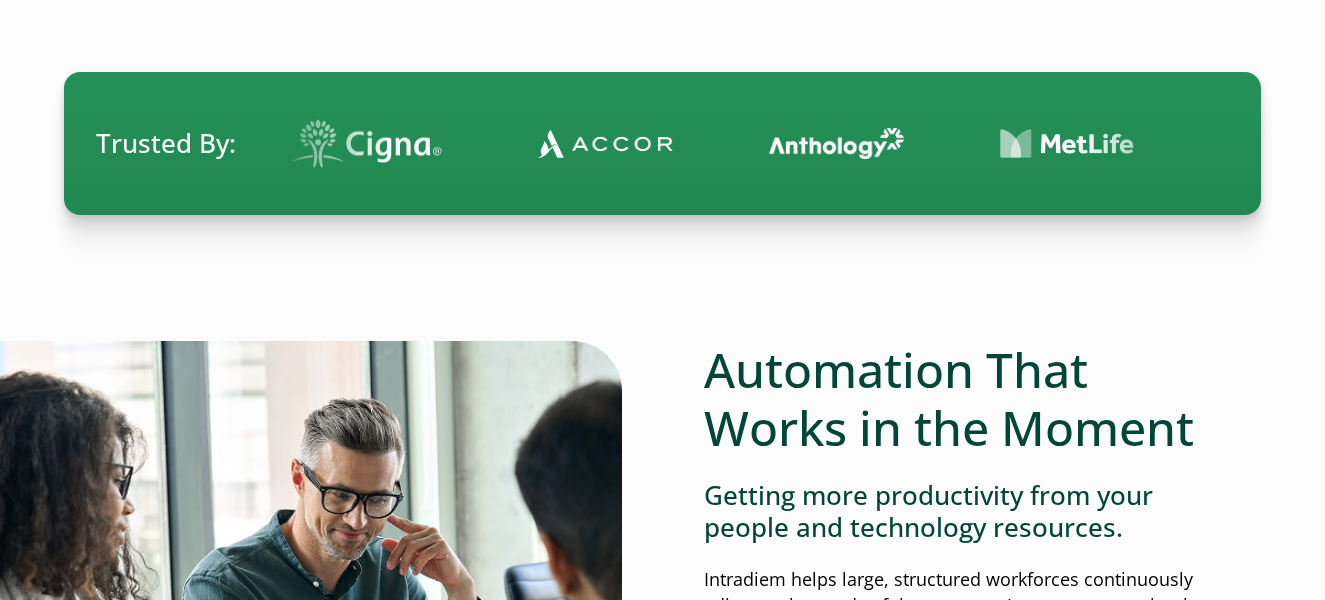 scroll, scrollTop: 1236, scrollLeft: 0, axis: vertical 